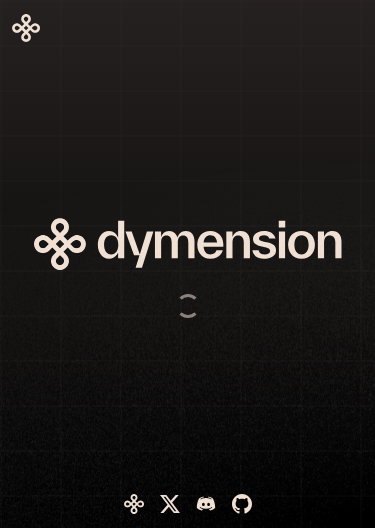 scroll, scrollTop: 0, scrollLeft: 0, axis: both 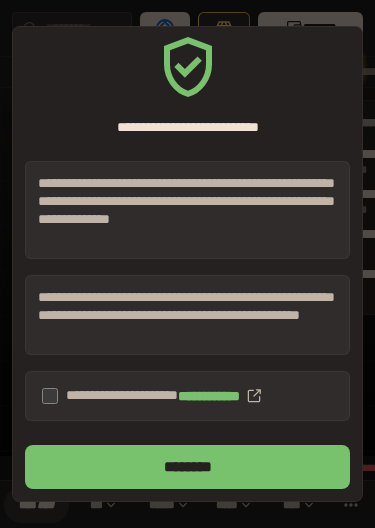 click on "********" at bounding box center [187, 467] 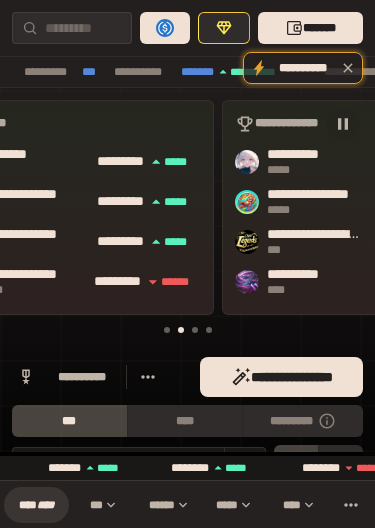 scroll, scrollTop: 0, scrollLeft: 0, axis: both 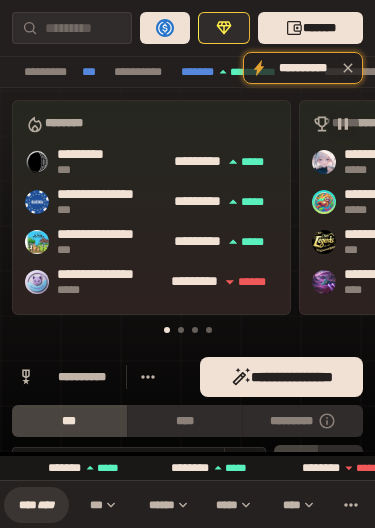 click on "*******" at bounding box center (310, 28) 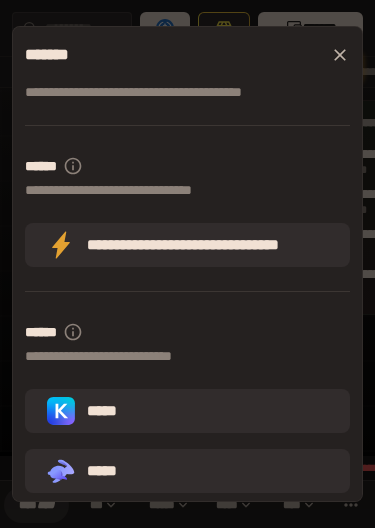 click on "*****" at bounding box center (86, 411) 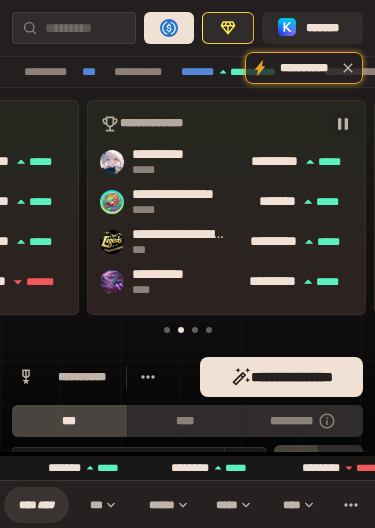 scroll, scrollTop: 0, scrollLeft: 228, axis: horizontal 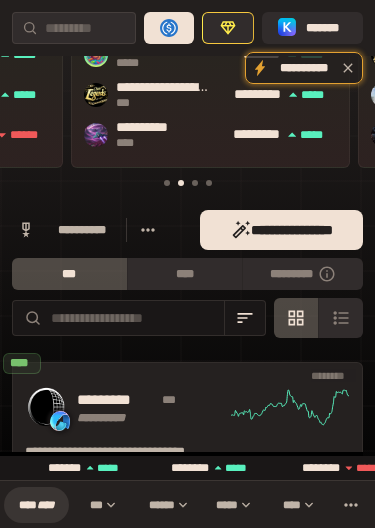 click on "**********" at bounding box center [281, 230] 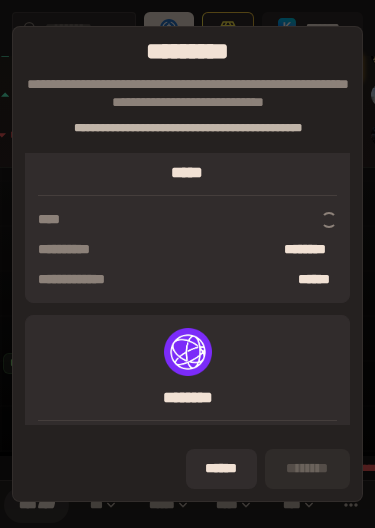 scroll, scrollTop: 3, scrollLeft: 0, axis: vertical 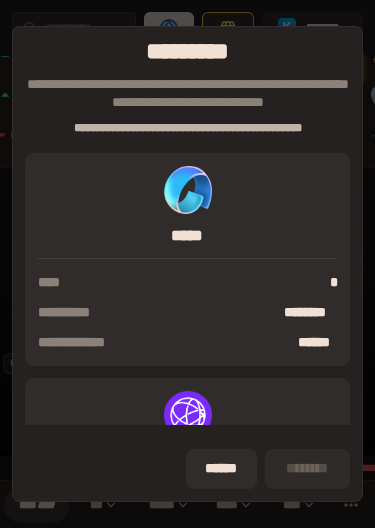 click on "******" at bounding box center (221, 469) 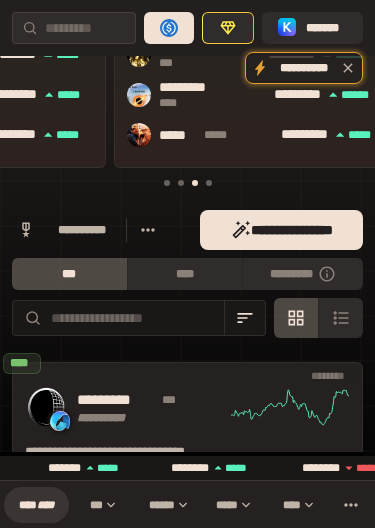 scroll, scrollTop: 0, scrollLeft: 507, axis: horizontal 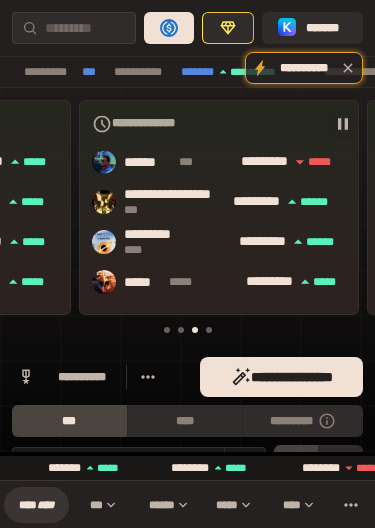 click 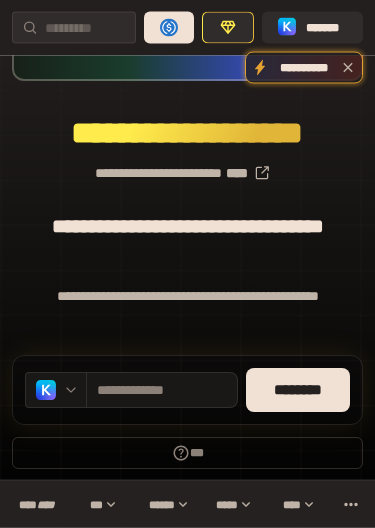 scroll, scrollTop: 200, scrollLeft: 0, axis: vertical 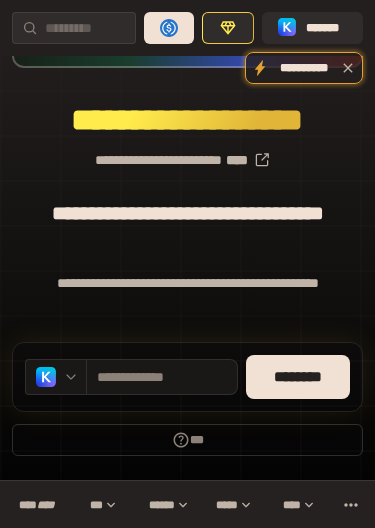 click on "********" at bounding box center [298, 377] 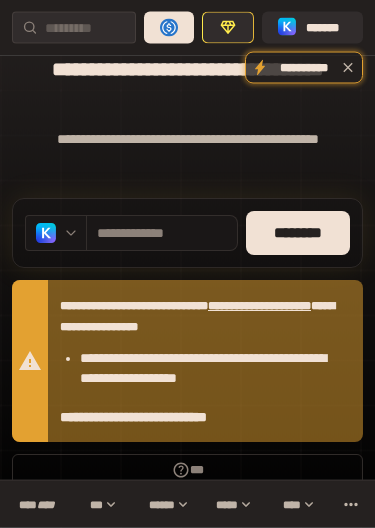 scroll, scrollTop: 346, scrollLeft: 0, axis: vertical 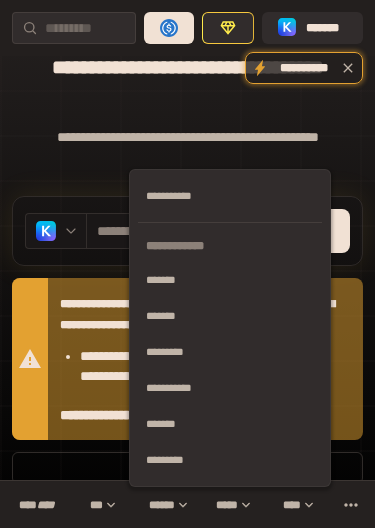 click on "**********" at bounding box center (230, 242) 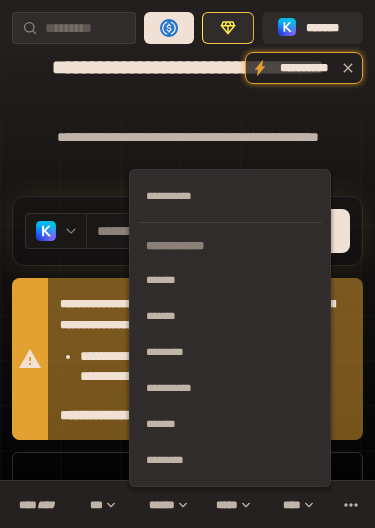 click on "*******" at bounding box center (230, 316) 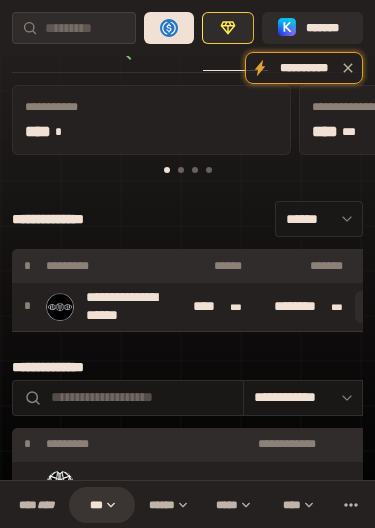 scroll, scrollTop: 130, scrollLeft: 0, axis: vertical 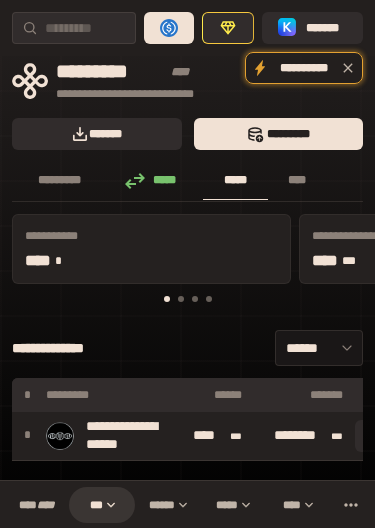 click 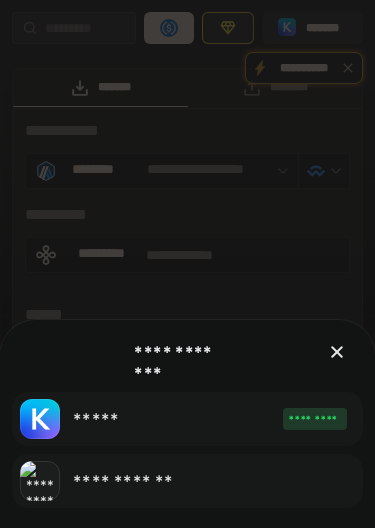 click 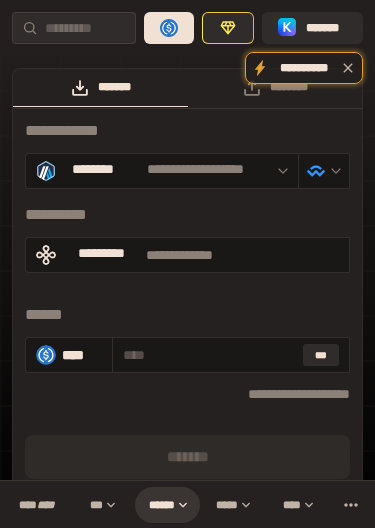 click on "**********" at bounding box center (304, 68) 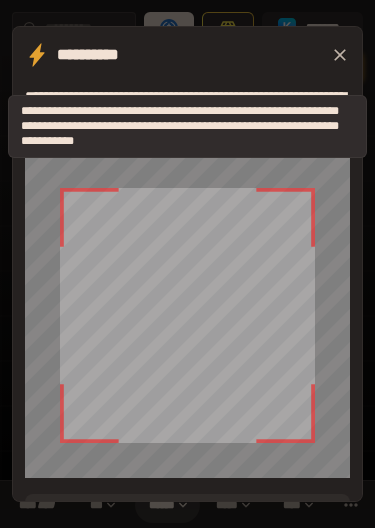 click 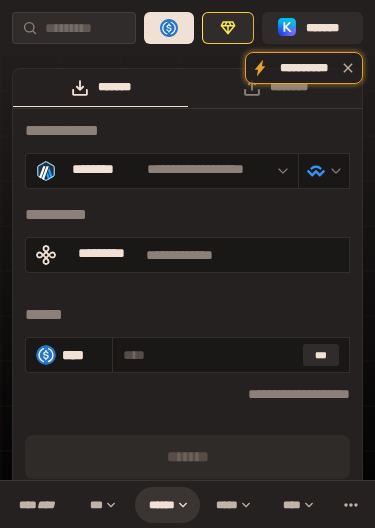 click at bounding box center (348, 68) 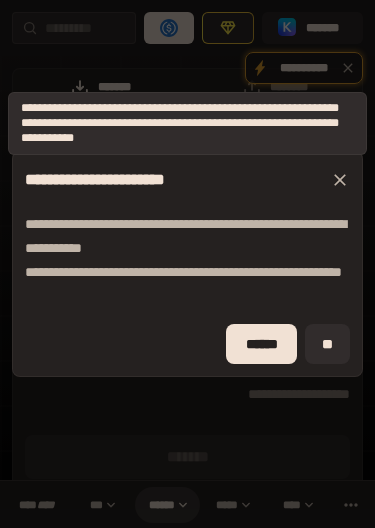 click on "******" at bounding box center (261, 344) 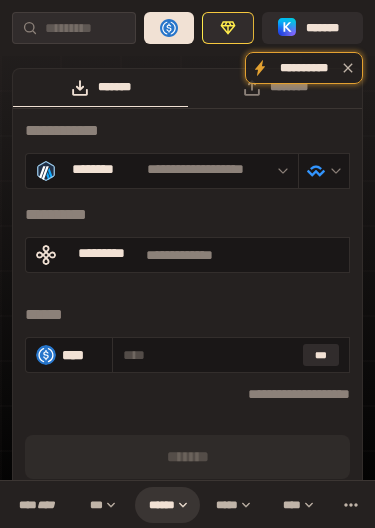 click 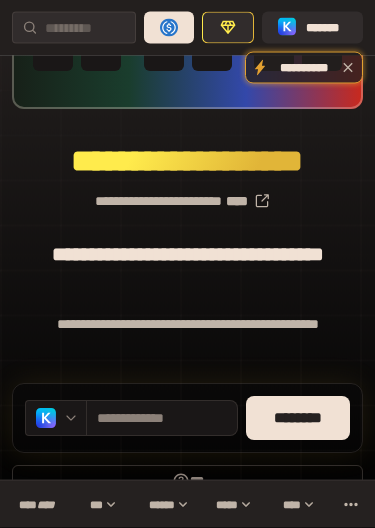 scroll, scrollTop: 200, scrollLeft: 0, axis: vertical 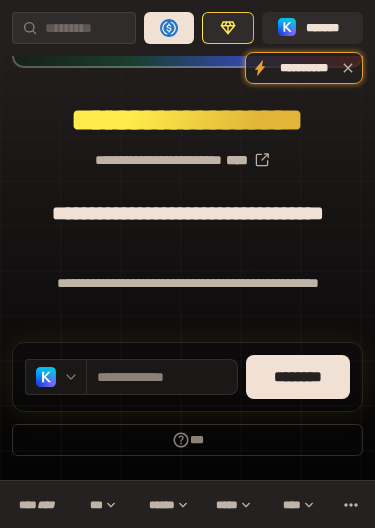 click at bounding box center (66, 377) 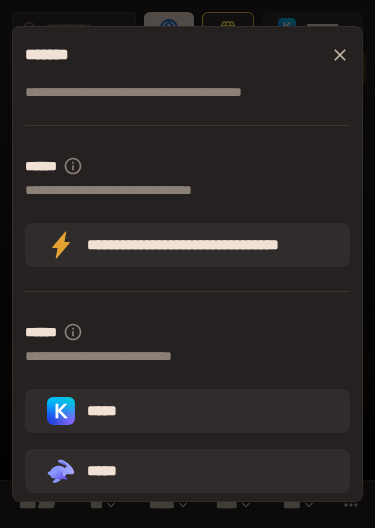 scroll, scrollTop: 0, scrollLeft: 0, axis: both 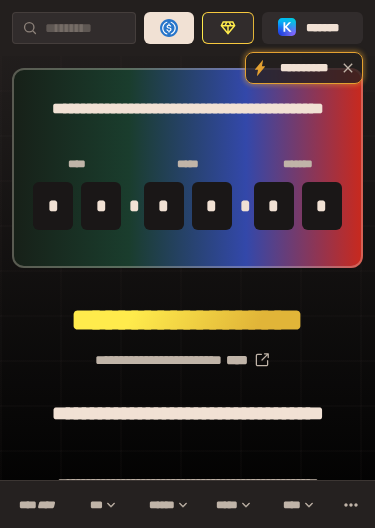 click on "*******" at bounding box center [326, 28] 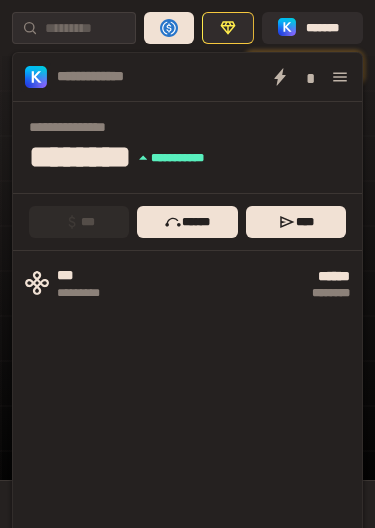 click 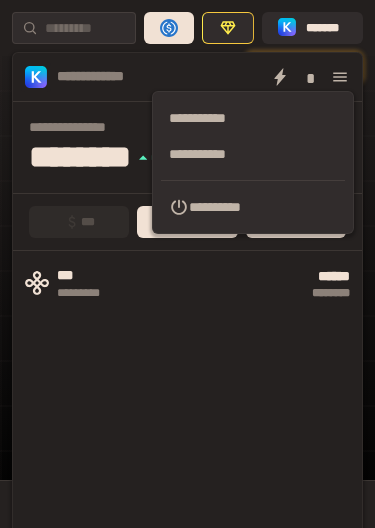 click on "**********" at bounding box center [253, 207] 